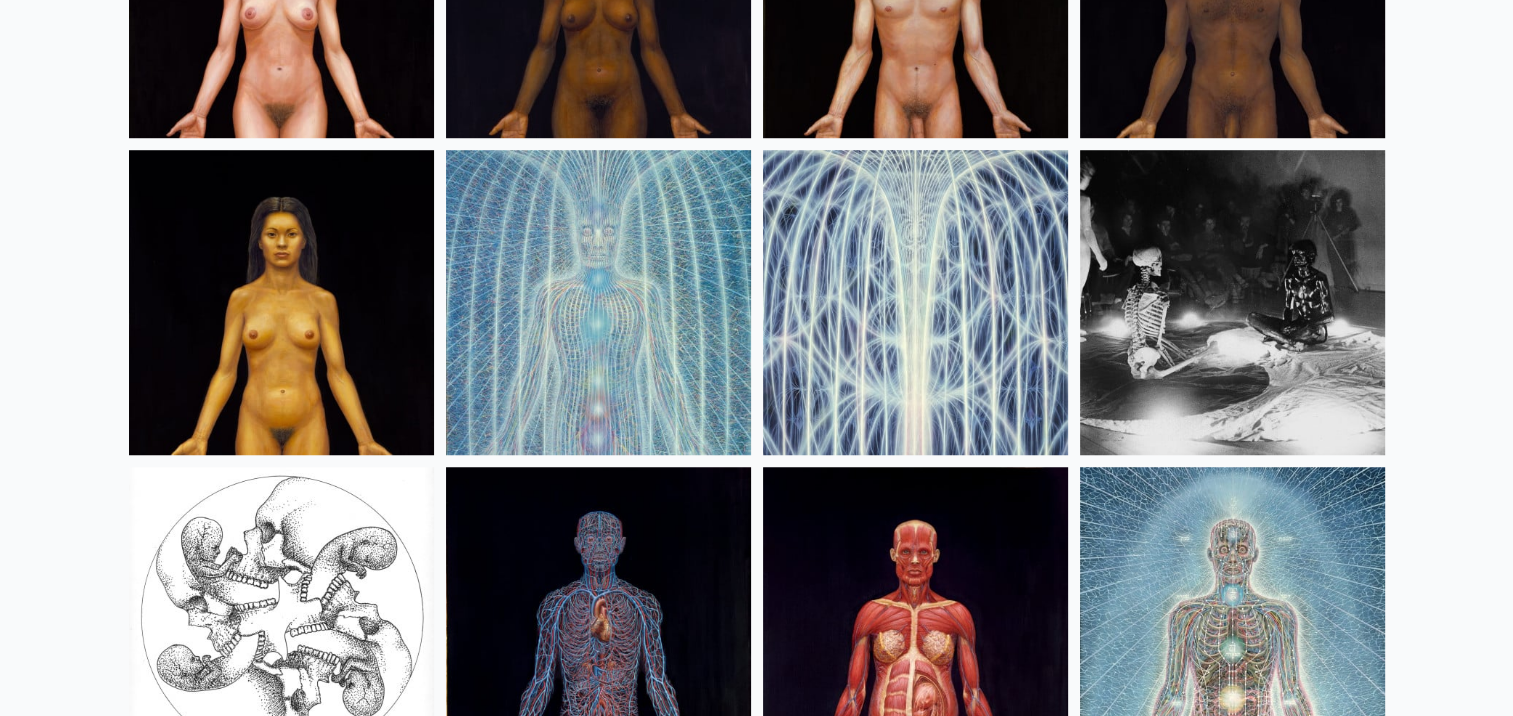 scroll, scrollTop: 24200, scrollLeft: 0, axis: vertical 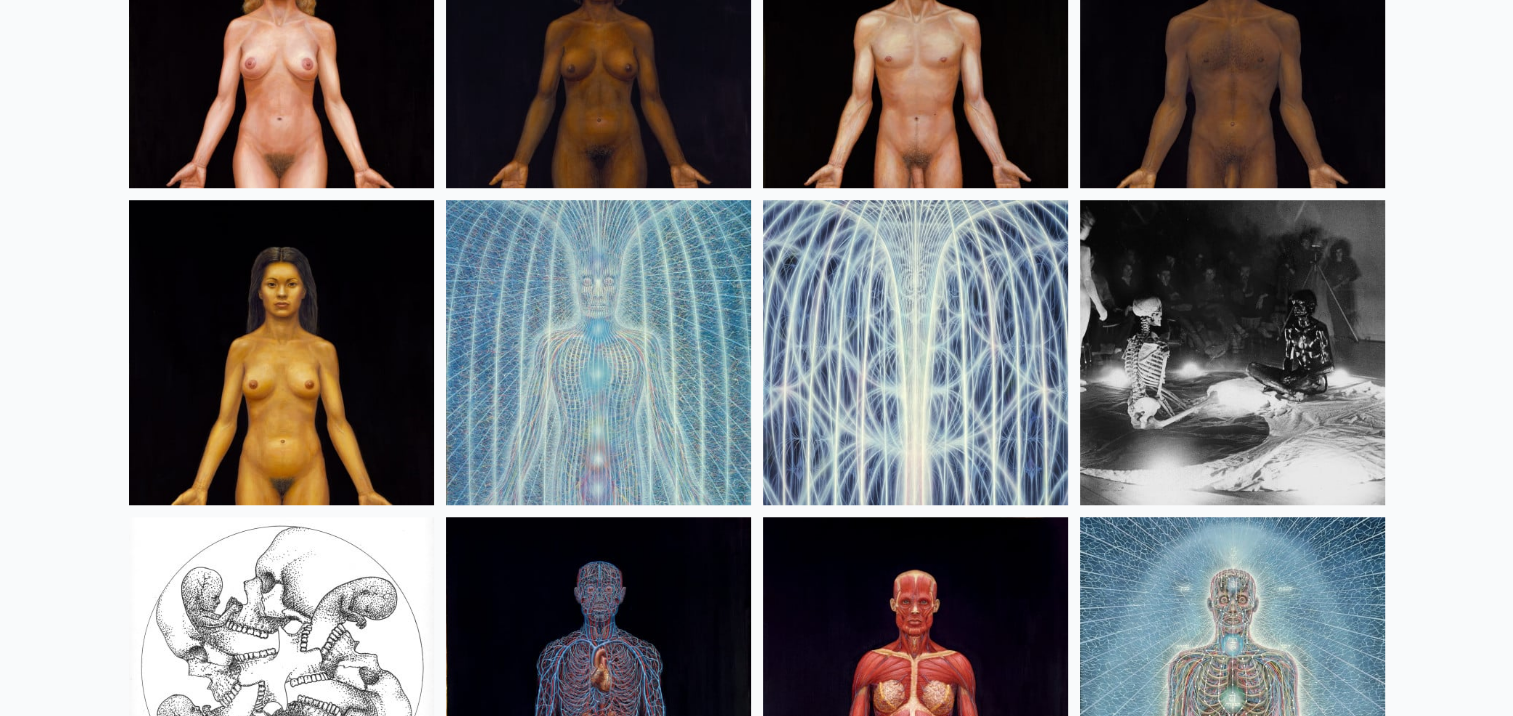 click at bounding box center (598, 352) 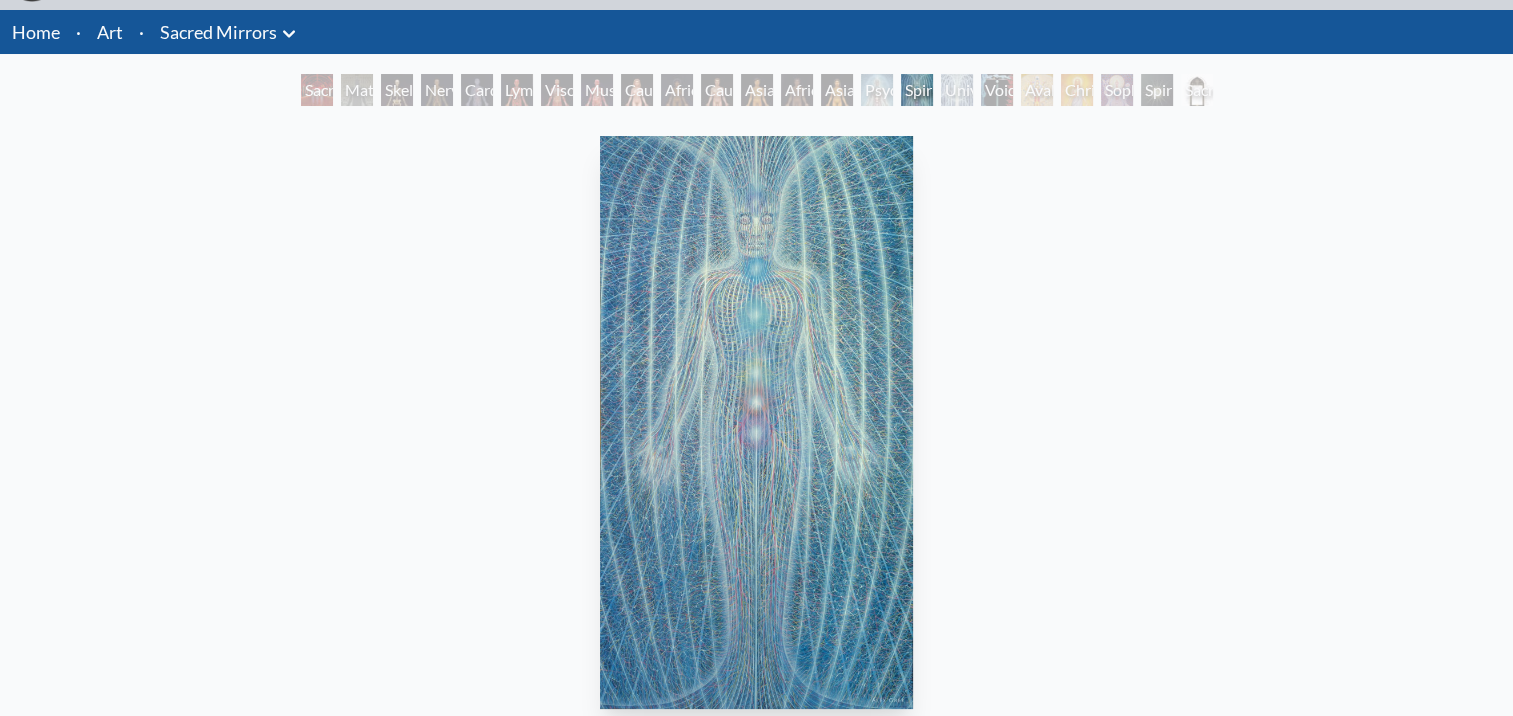 scroll, scrollTop: 0, scrollLeft: 0, axis: both 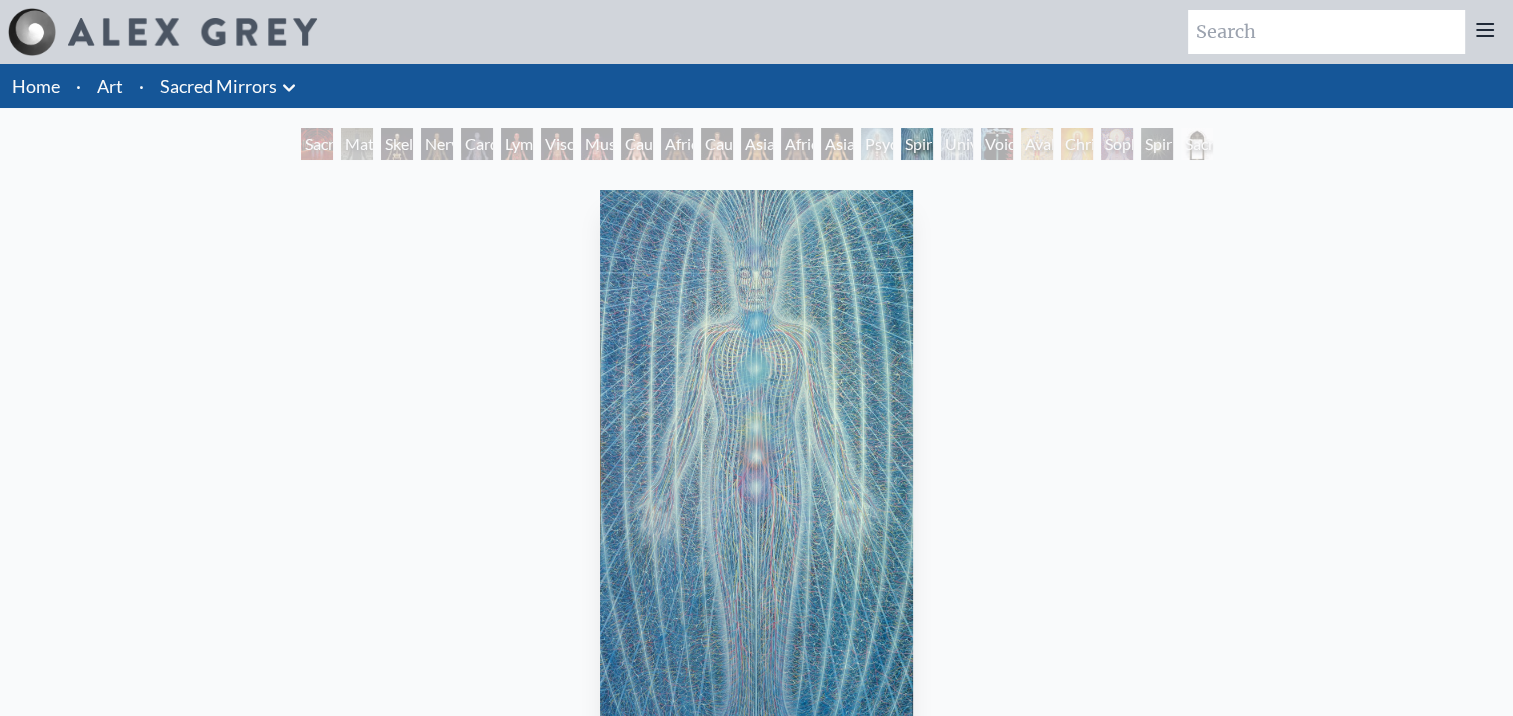 click on "Sacred Mirrors" at bounding box center (218, 86) 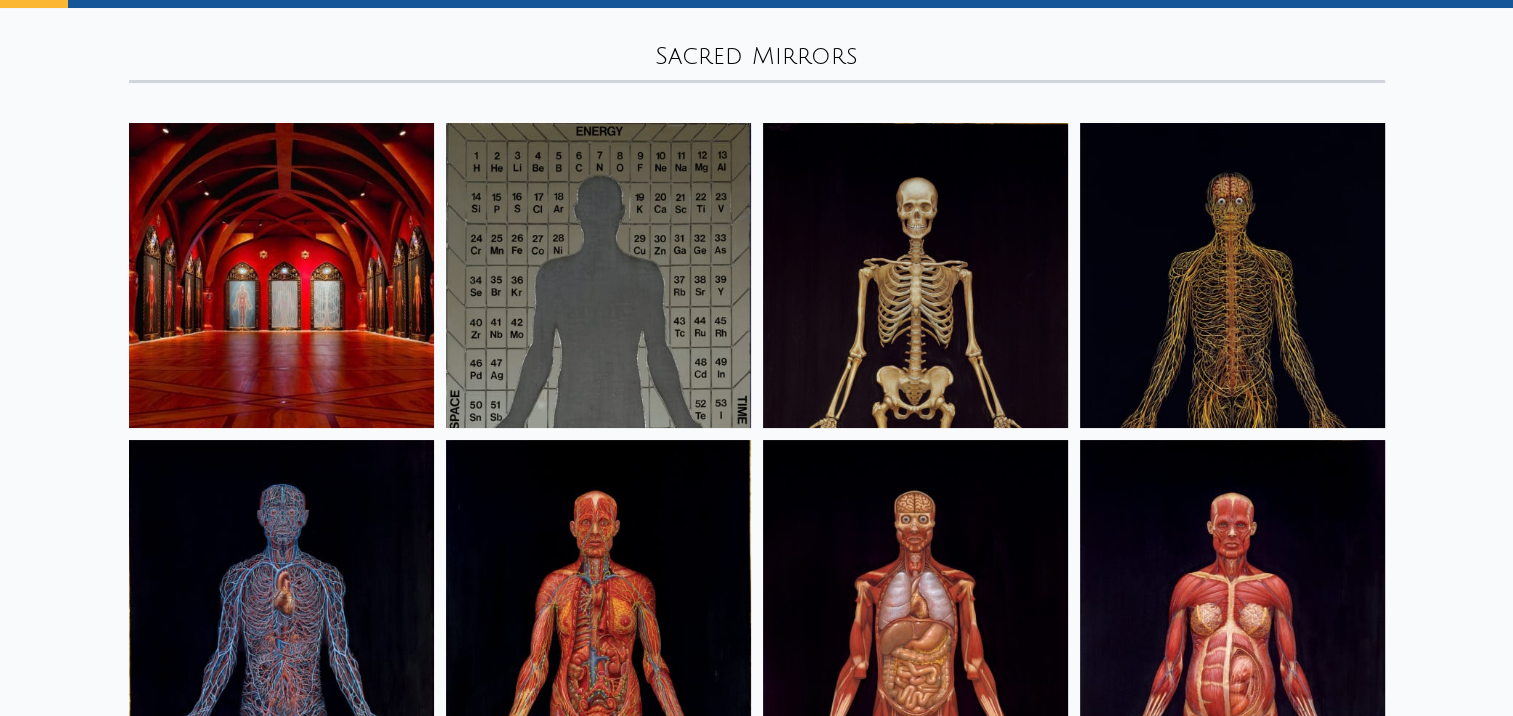 scroll, scrollTop: 0, scrollLeft: 0, axis: both 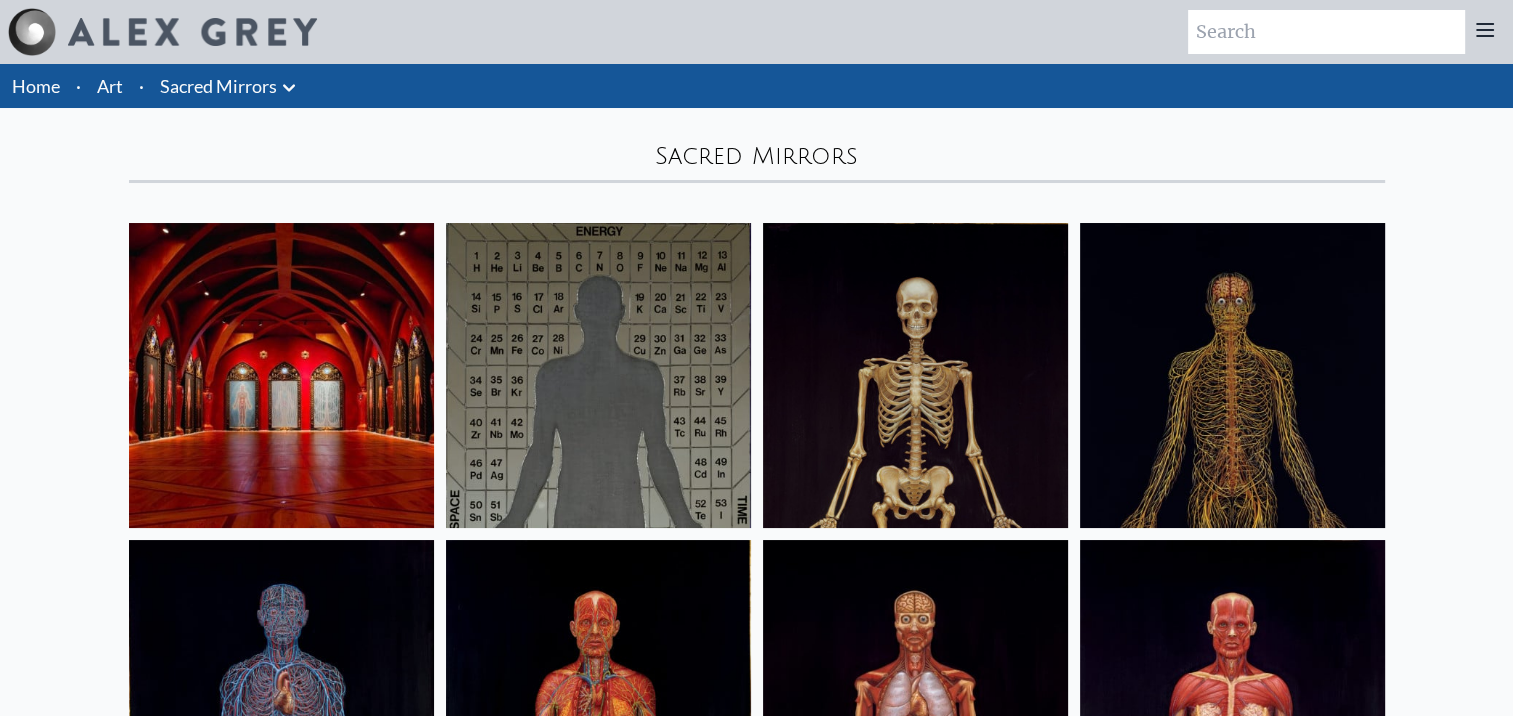 click on "Art" at bounding box center (110, 86) 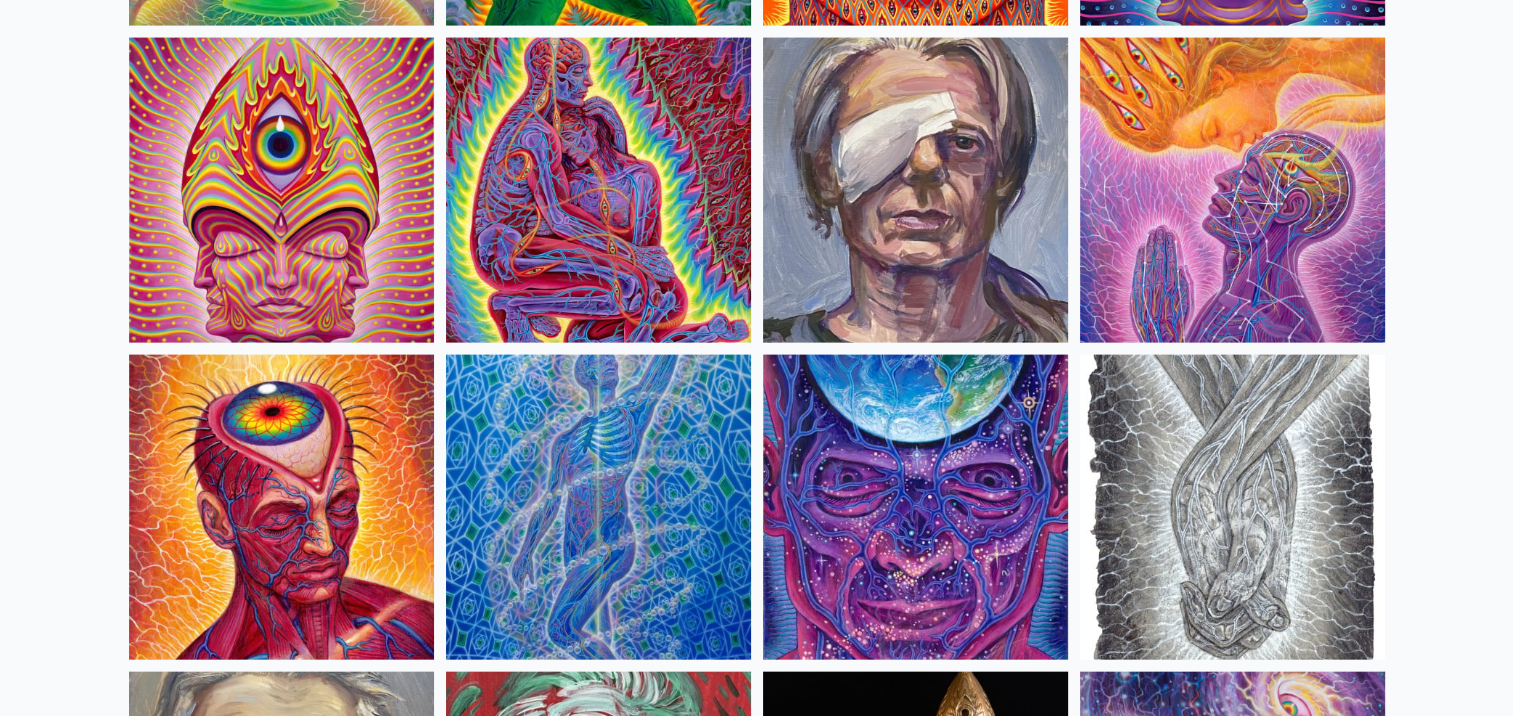 scroll, scrollTop: 4500, scrollLeft: 0, axis: vertical 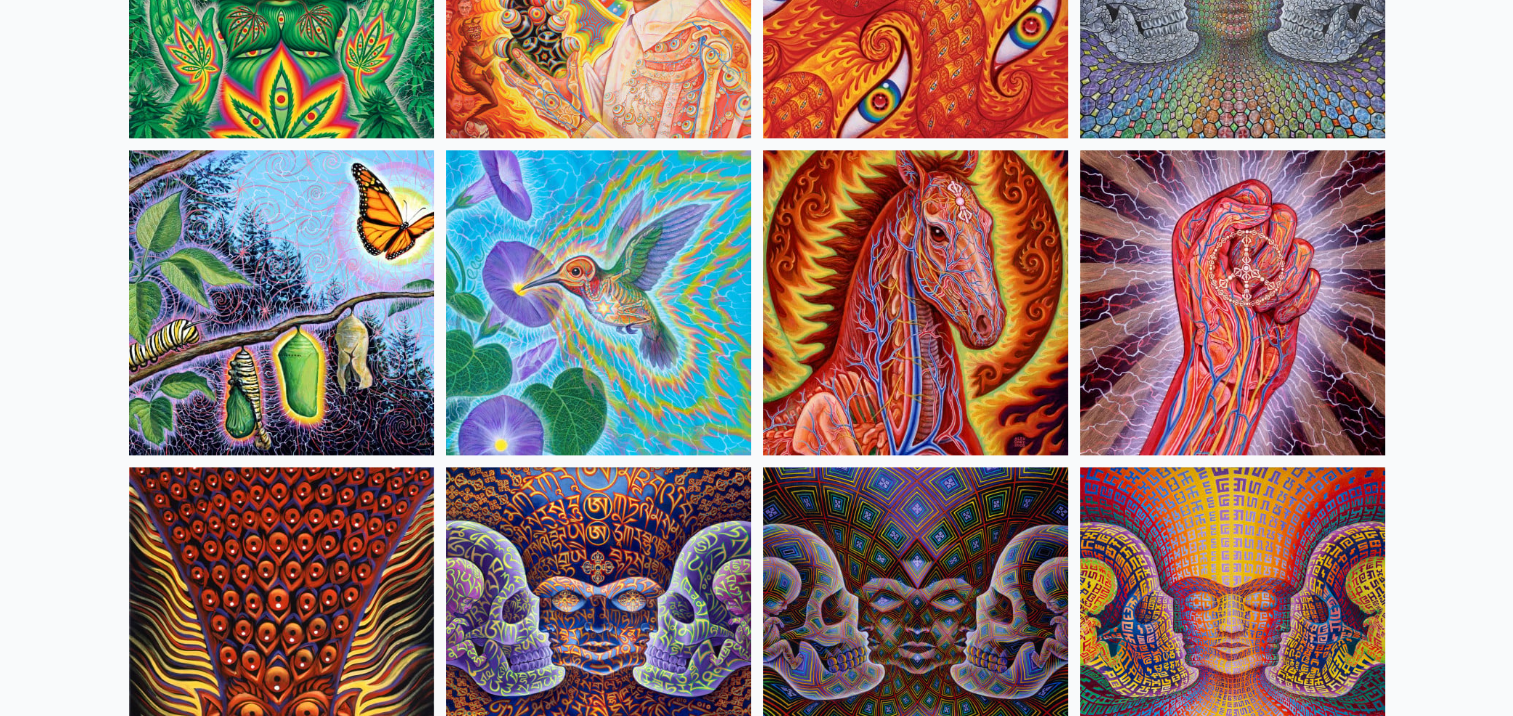 click on "Home
·
Art
Anatomical
Drawings
Fire & Eyes
Lightbody" at bounding box center [756, 3732] 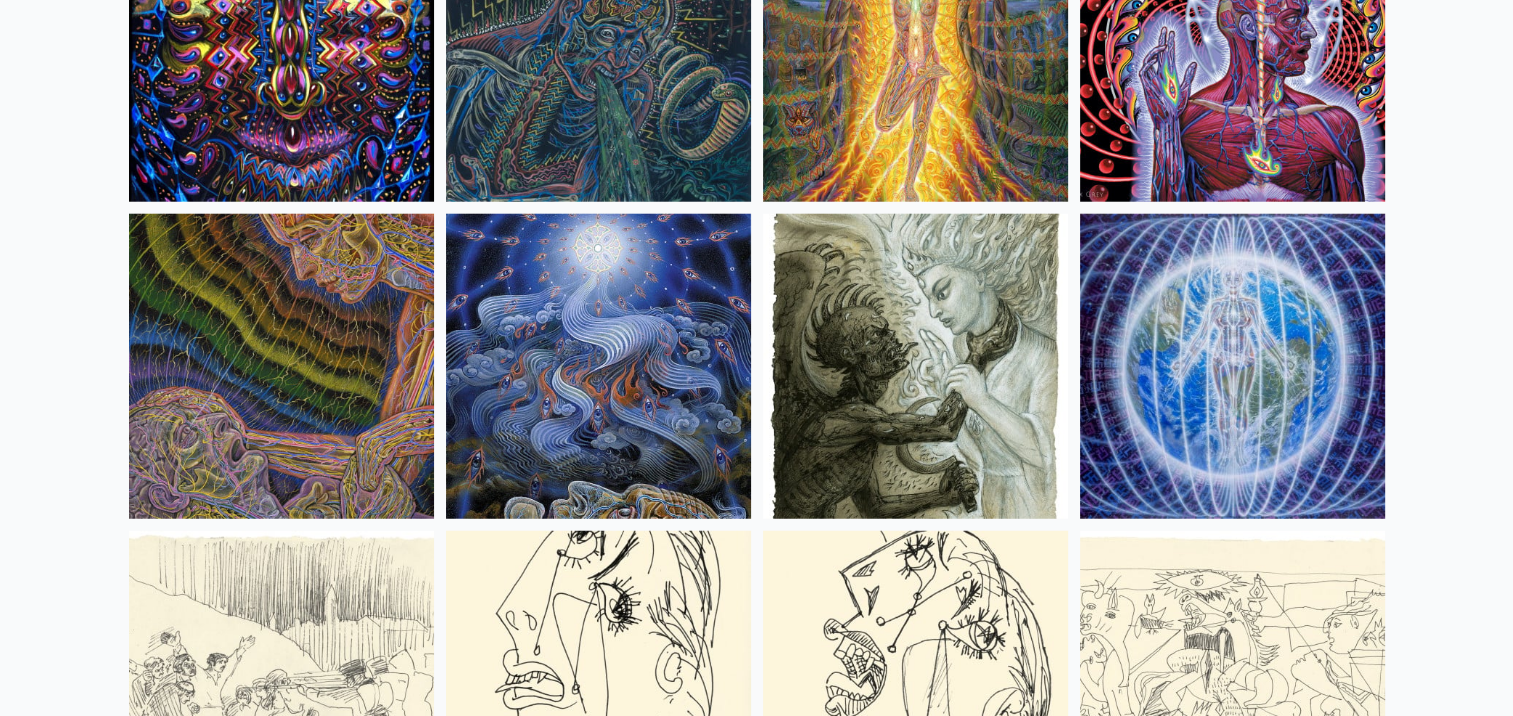 scroll, scrollTop: 12700, scrollLeft: 0, axis: vertical 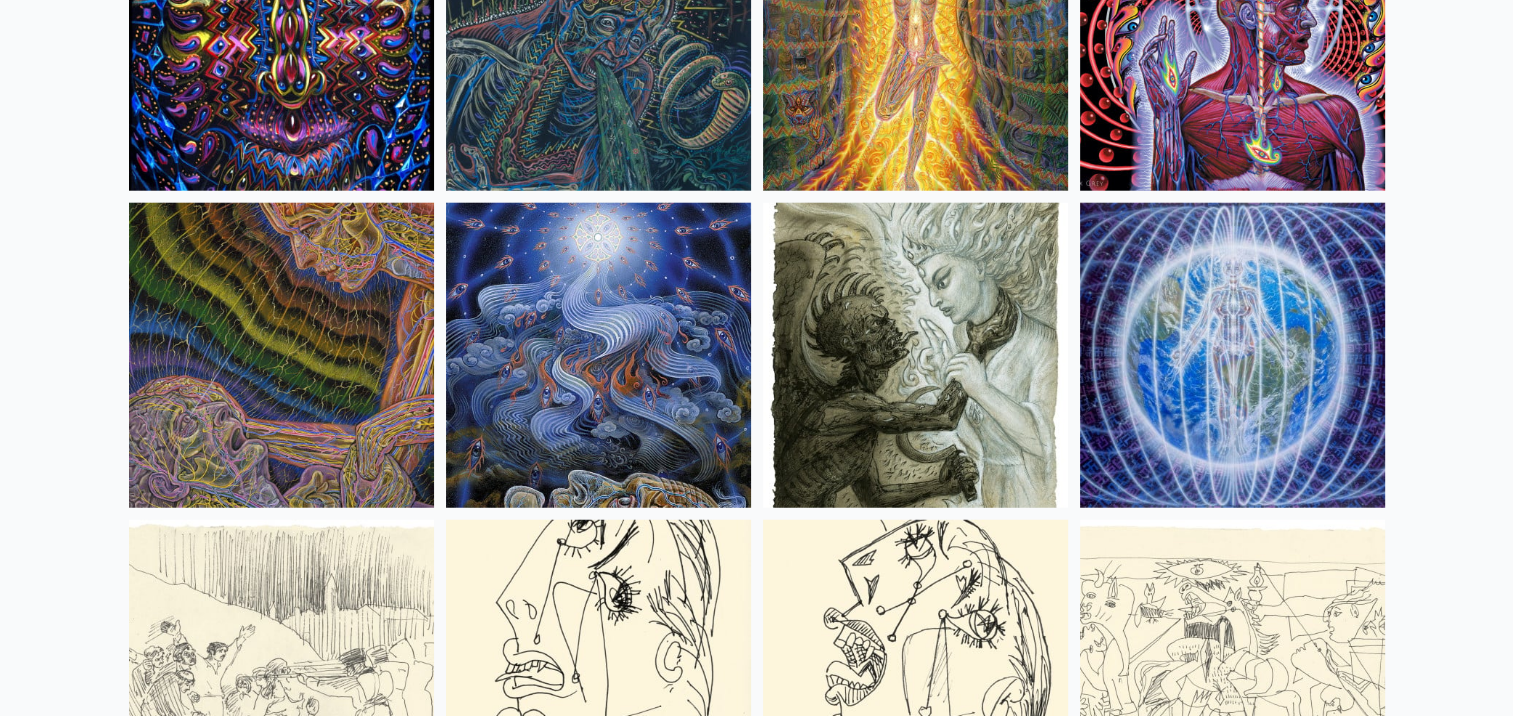click on "Home
·
Art
Anatomical
Drawings
Fire & Eyes
Lightbody" at bounding box center (756, 932) 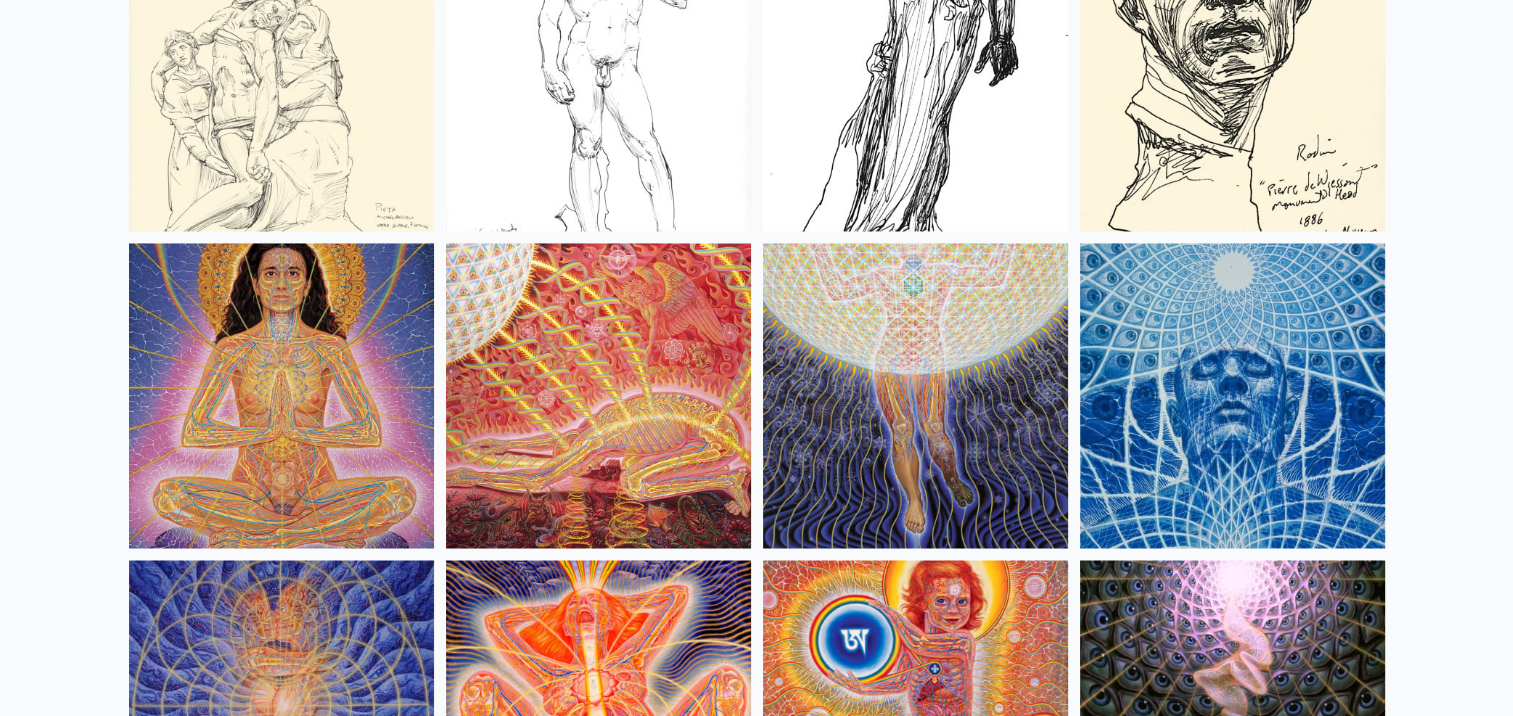 scroll, scrollTop: 18400, scrollLeft: 0, axis: vertical 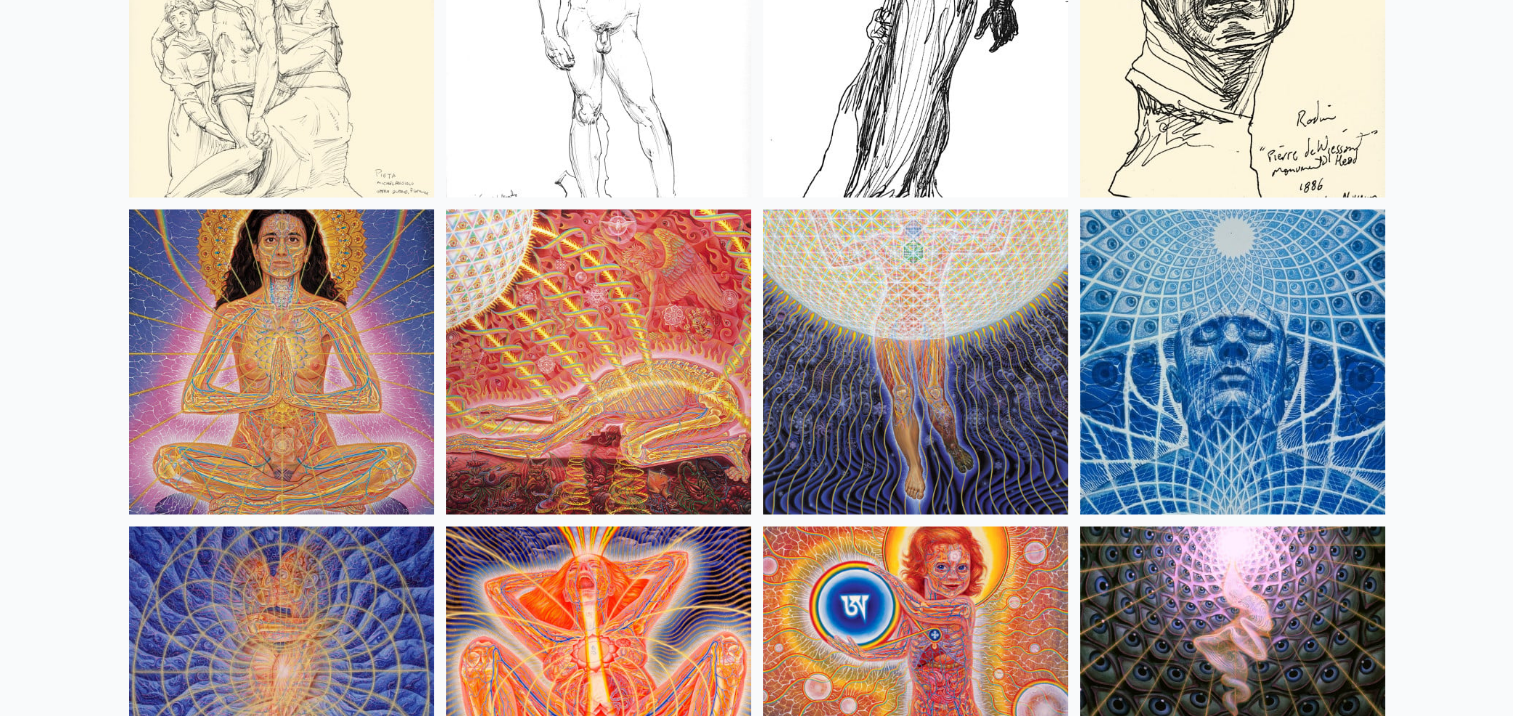 click on "Home
·
Art
Anatomical
Drawings
Fire & Eyes
Lightbody" at bounding box center [756, -4768] 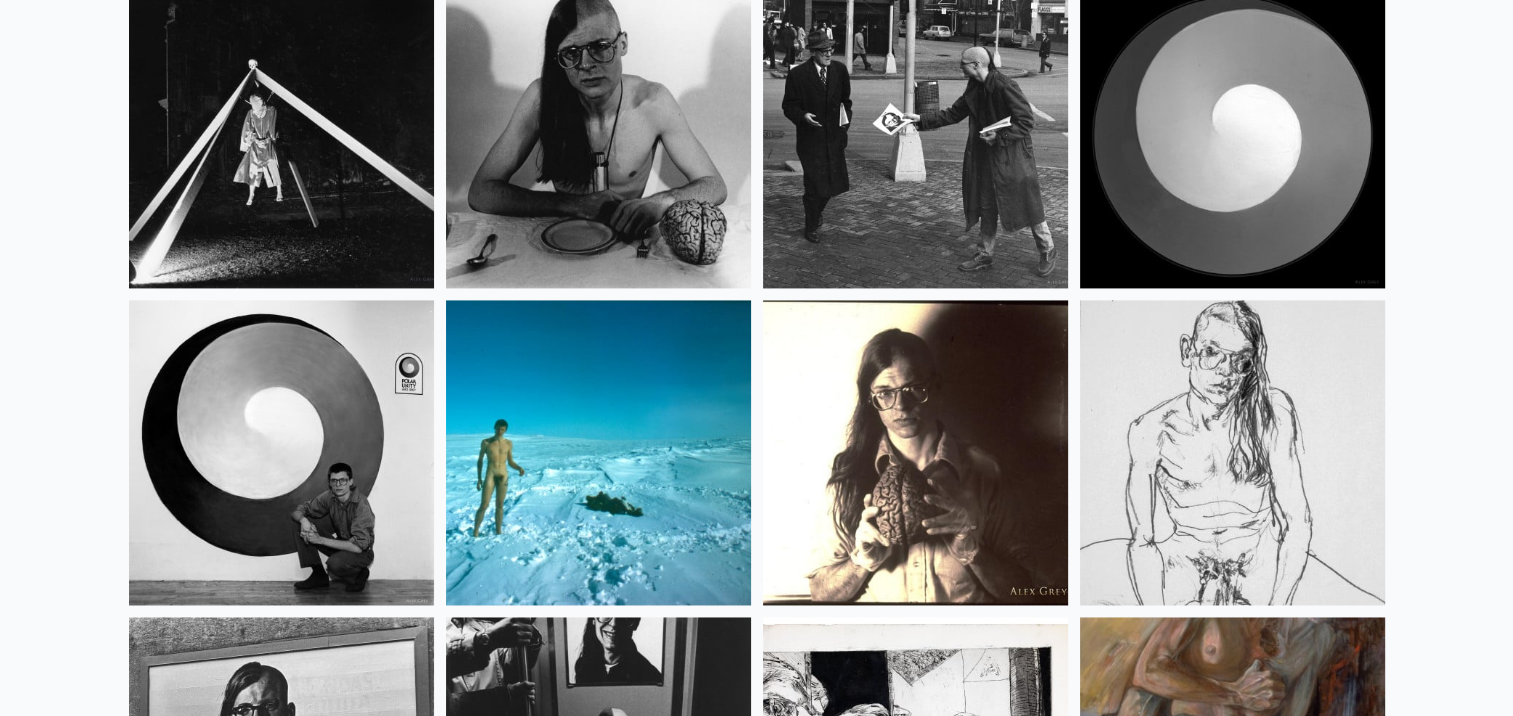 scroll, scrollTop: 25700, scrollLeft: 0, axis: vertical 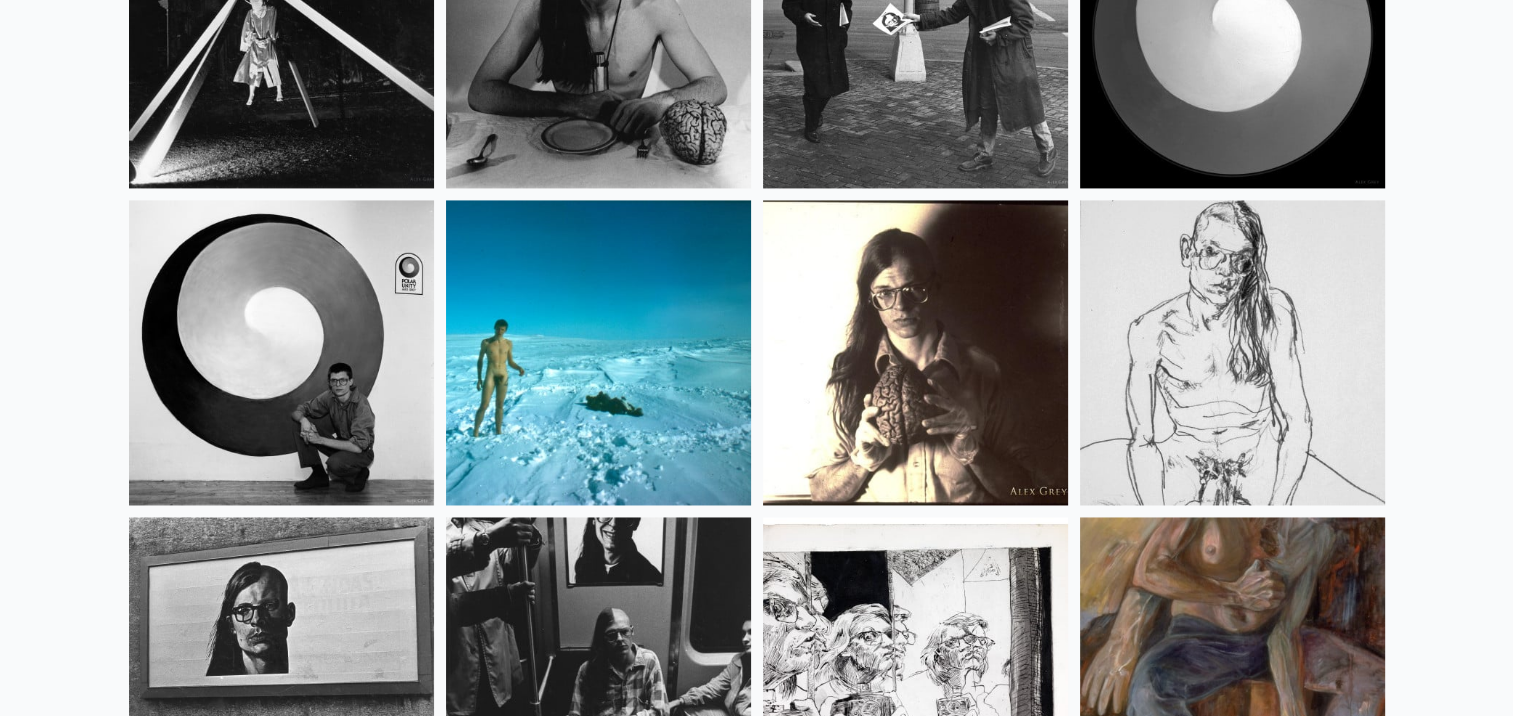 click at bounding box center [281, 352] 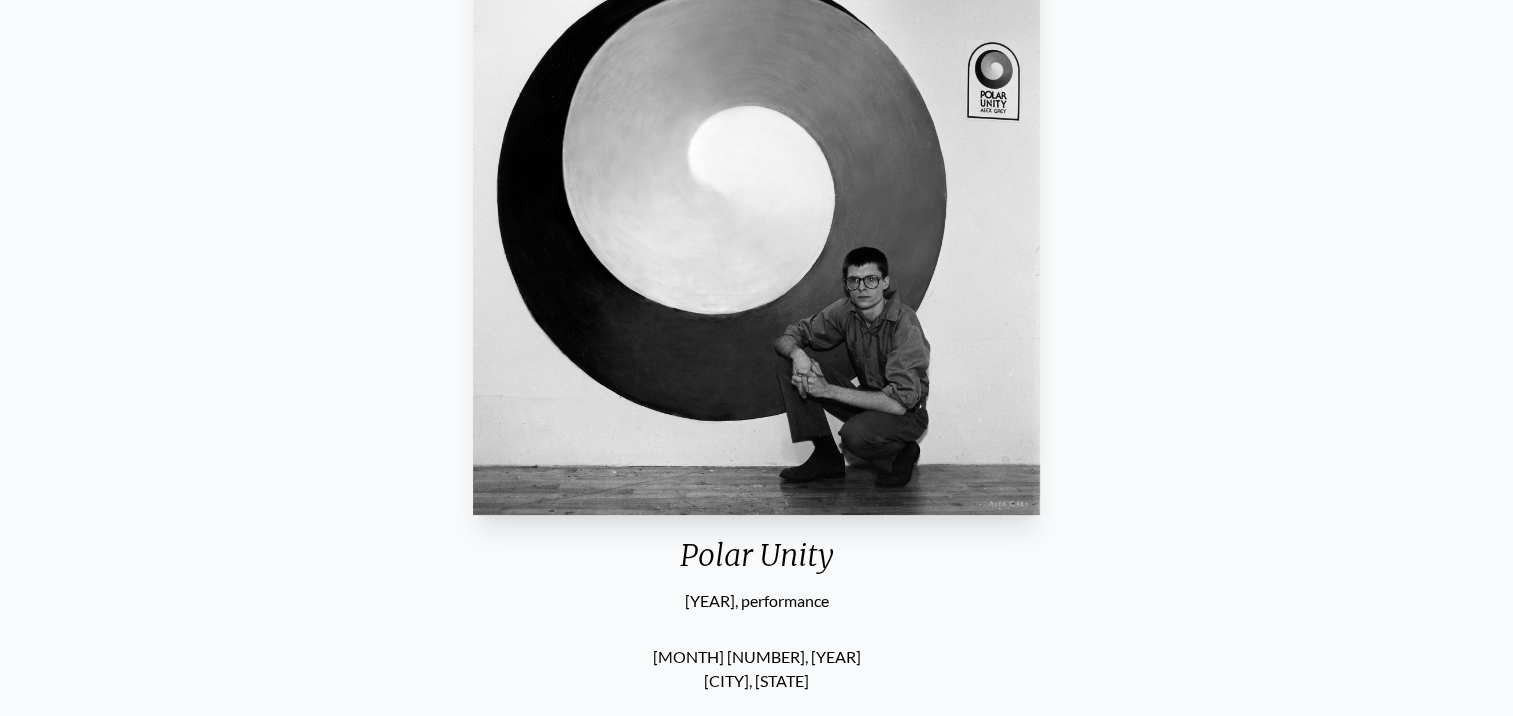scroll, scrollTop: 0, scrollLeft: 0, axis: both 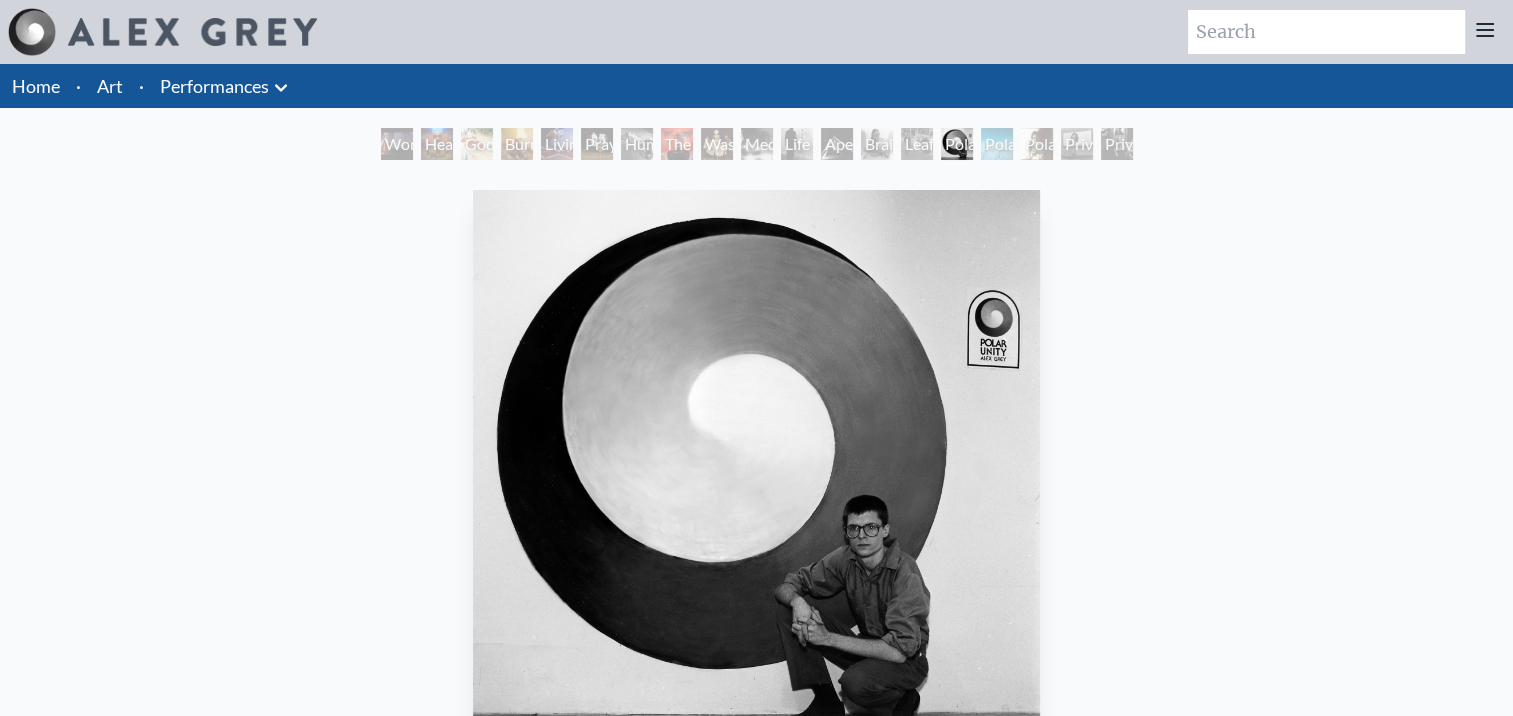click on "Art" at bounding box center [110, 86] 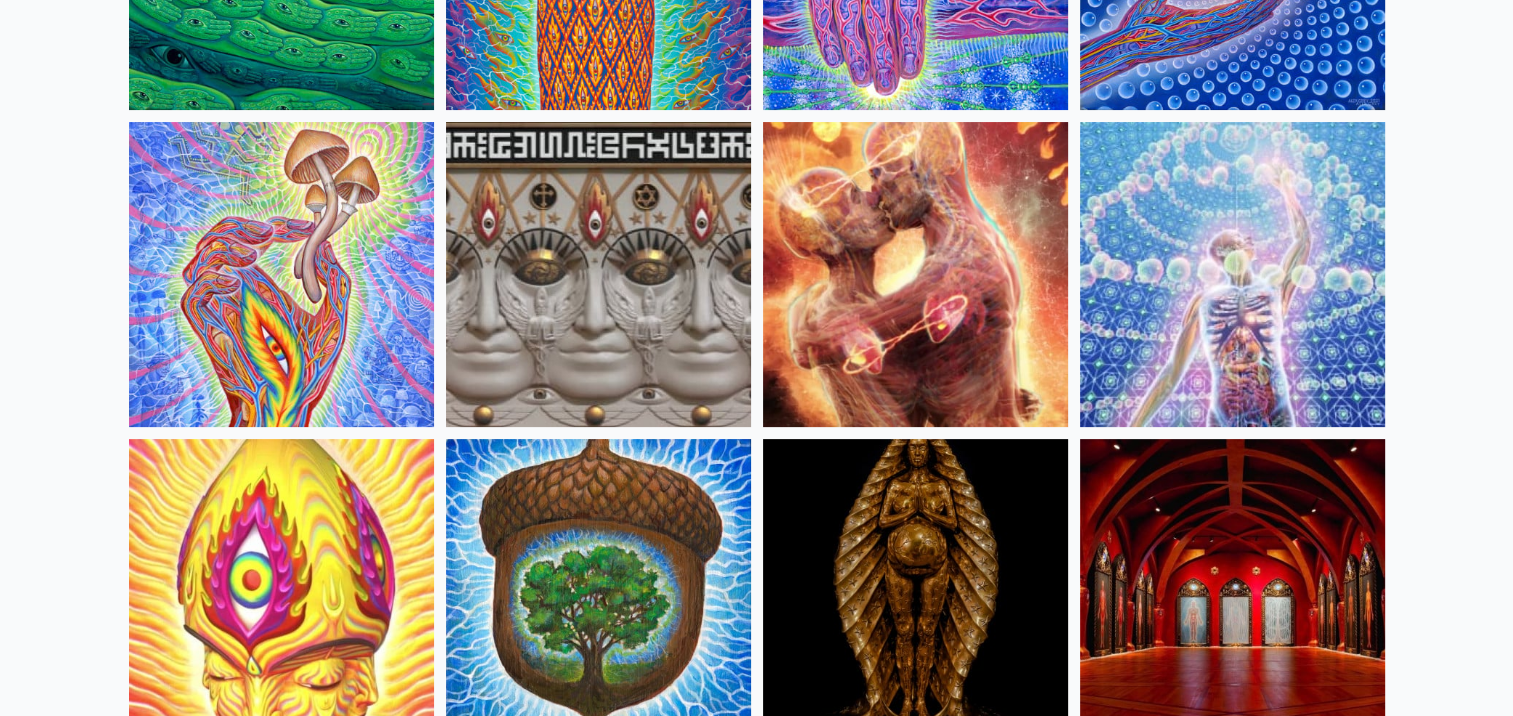 scroll, scrollTop: 500, scrollLeft: 0, axis: vertical 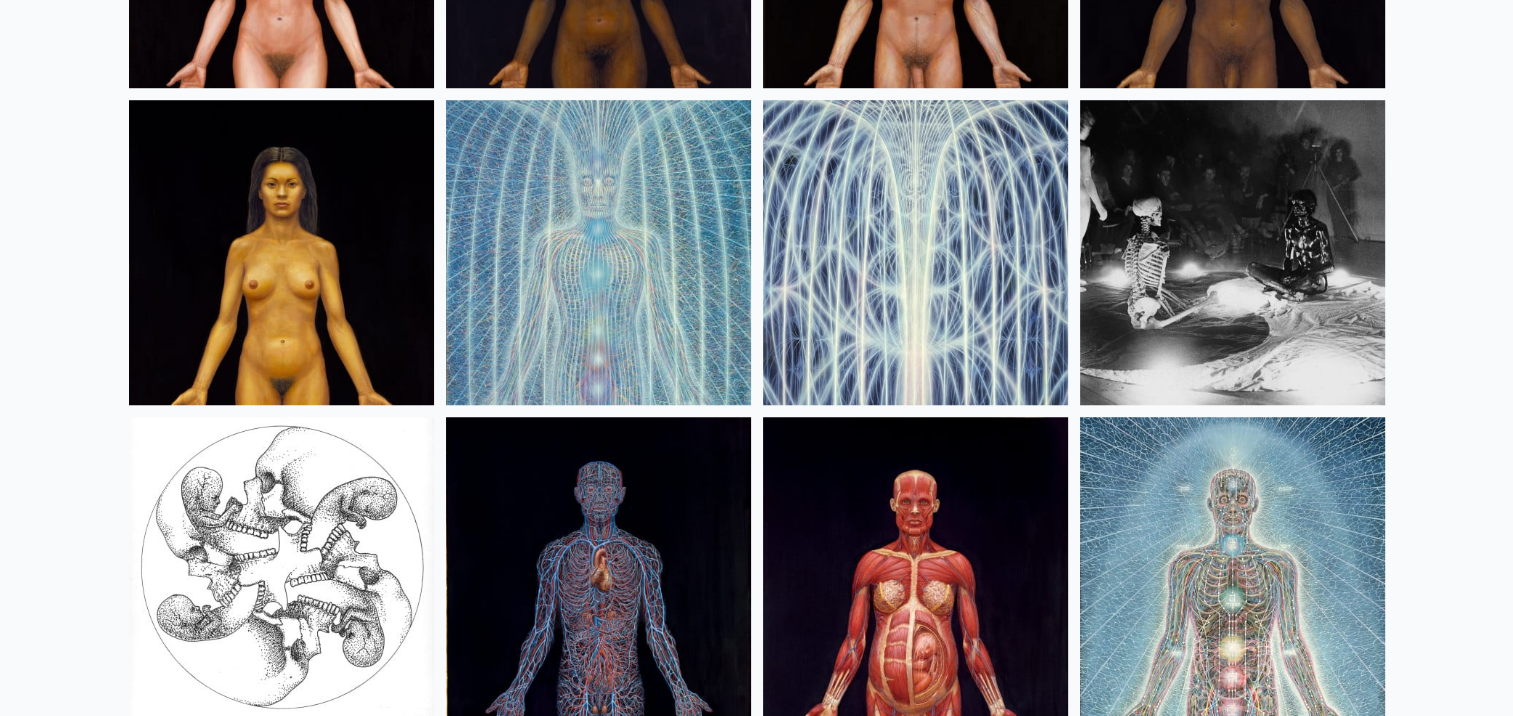 click at bounding box center [915, 252] 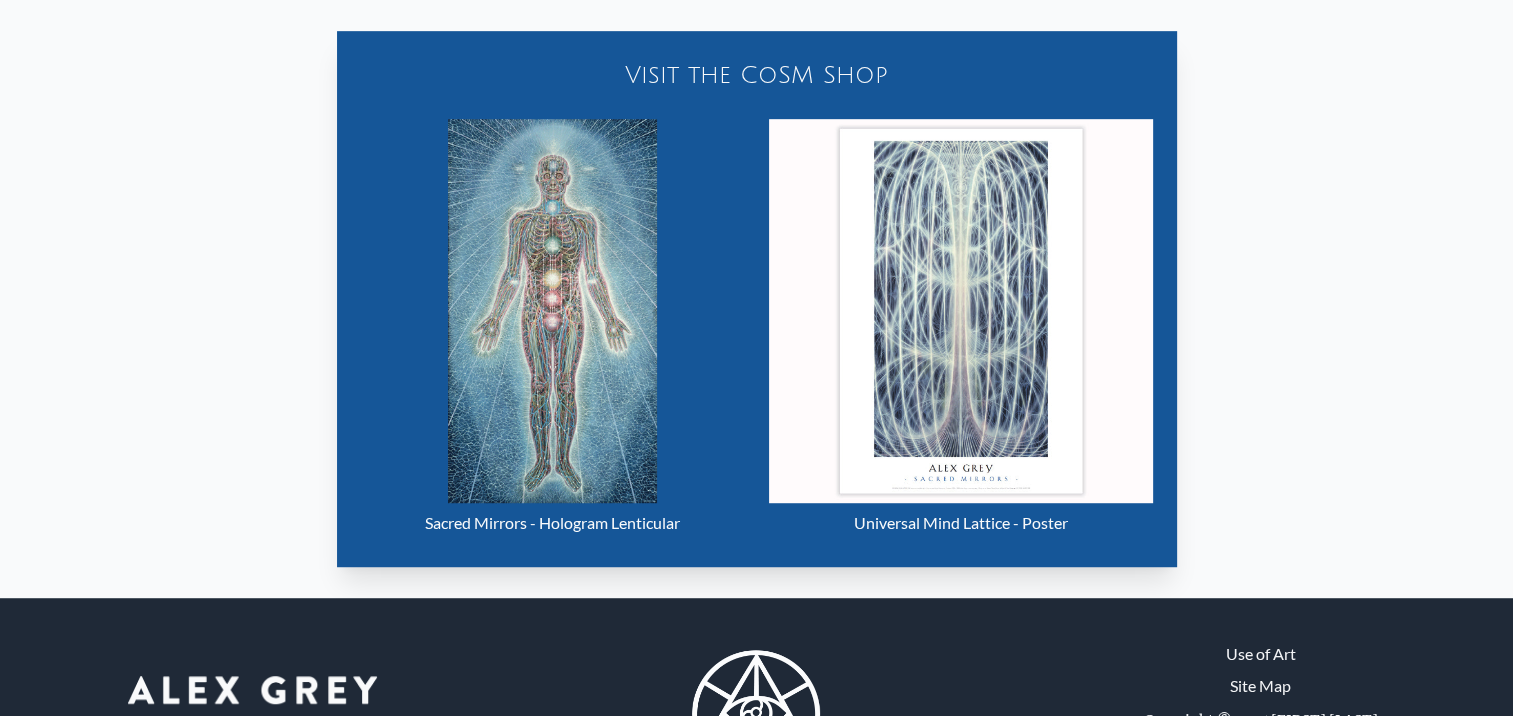 scroll, scrollTop: 1200, scrollLeft: 0, axis: vertical 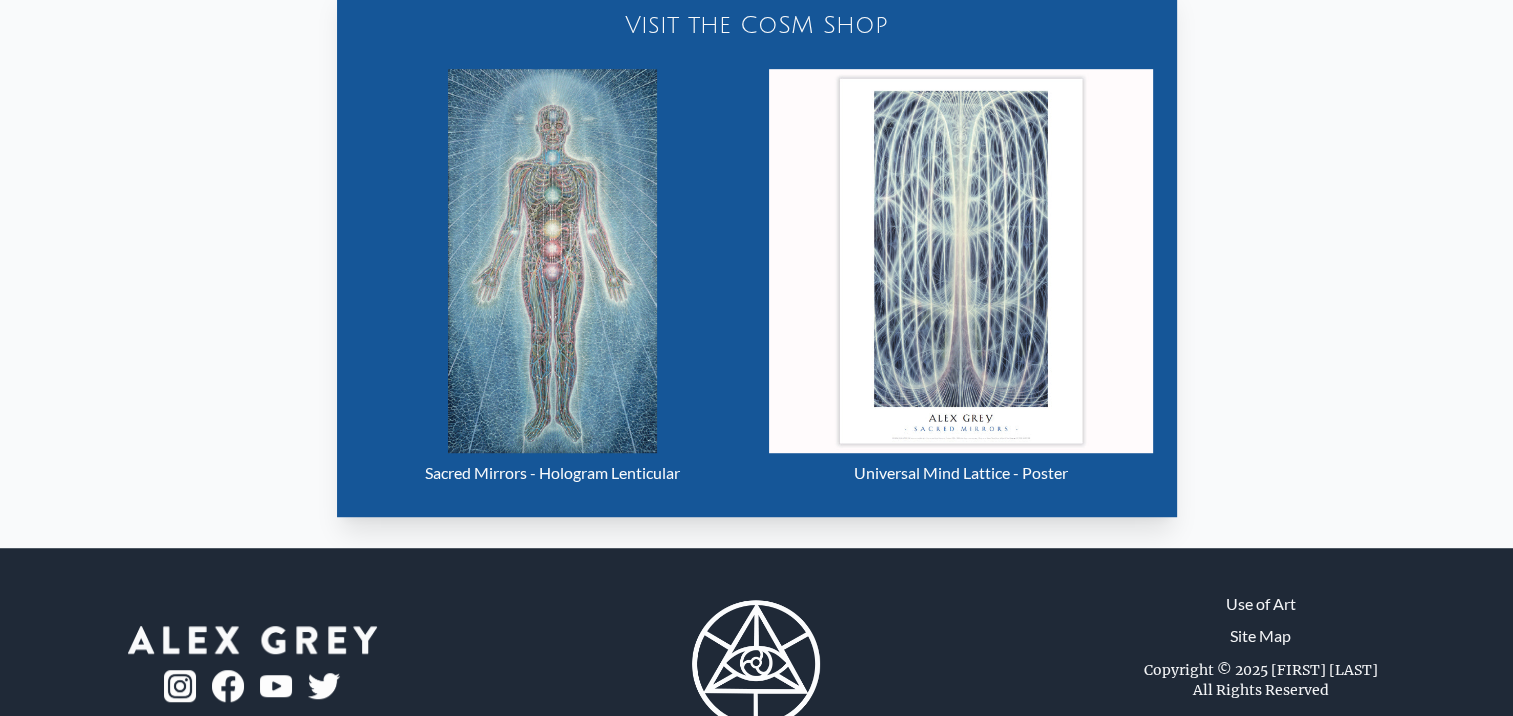 click on "Visit the CoSM Shop" at bounding box center (757, 25) 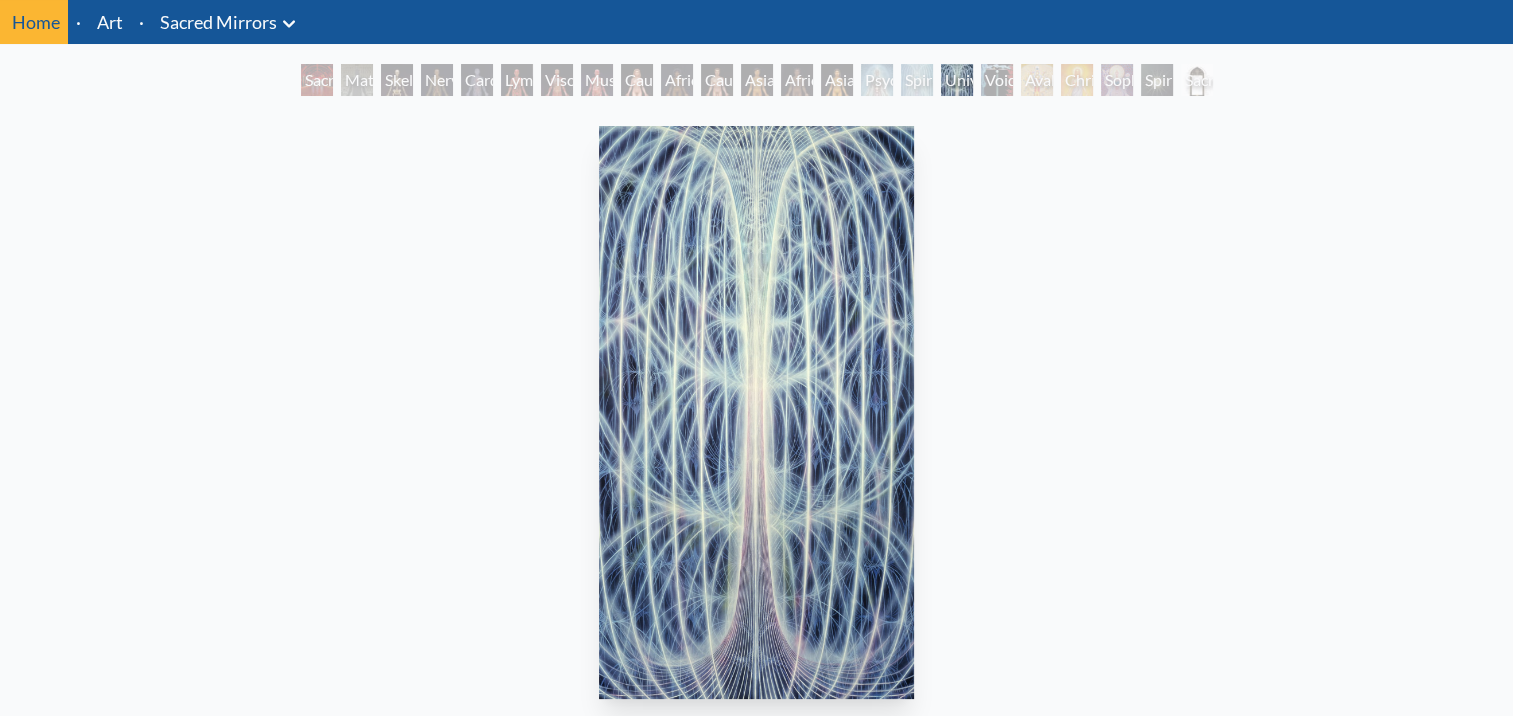 scroll, scrollTop: 100, scrollLeft: 0, axis: vertical 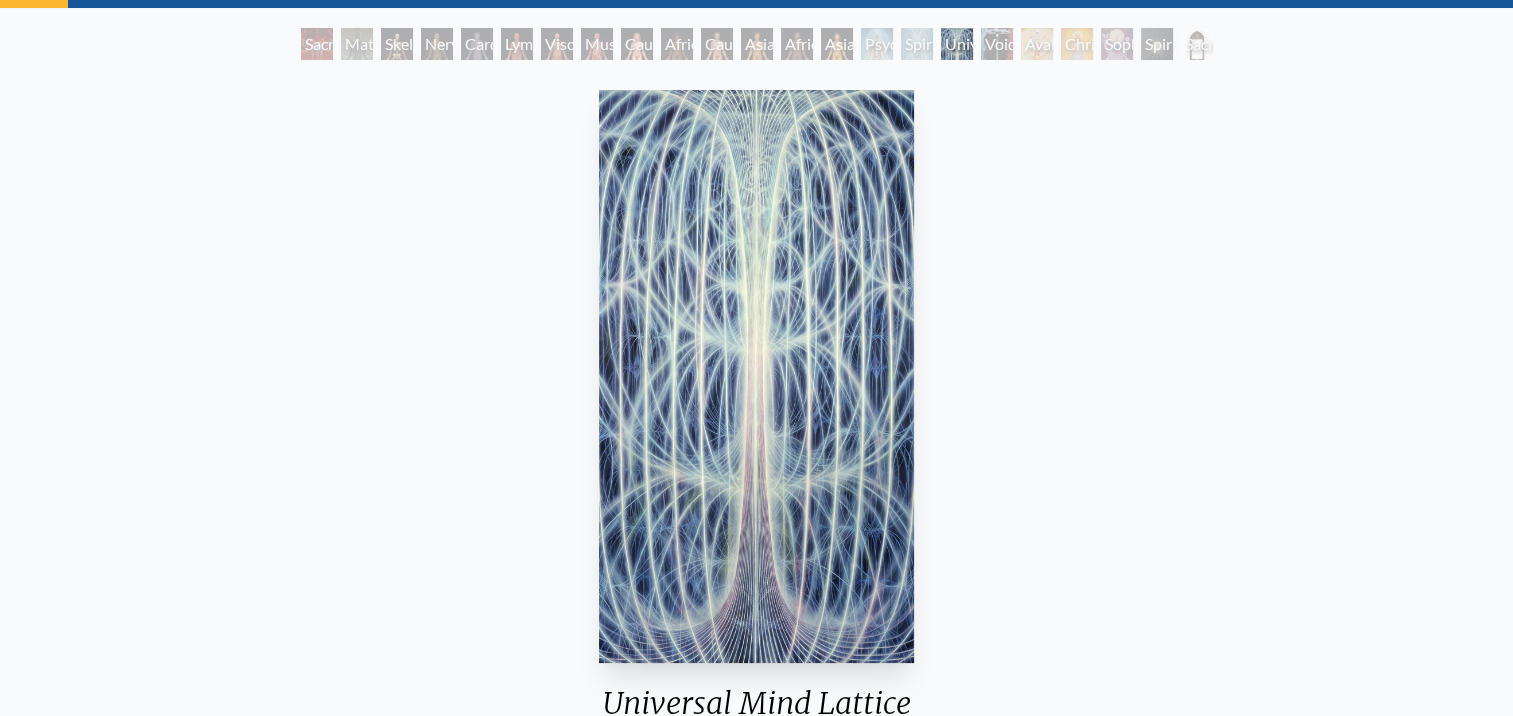 click on "Universal Mind Lattice
1981,  acrylic on canvas, 46 x 84 in.
There is a Light that shines beyond
all things on earth, beyond us all,
beyond the heavens, beyond the
highest, the very highest heavens.
This is the Light that shines in our heart.
CHANDOGYA UPANISHAD
Visit the CoSM Shop" at bounding box center [756, 857] 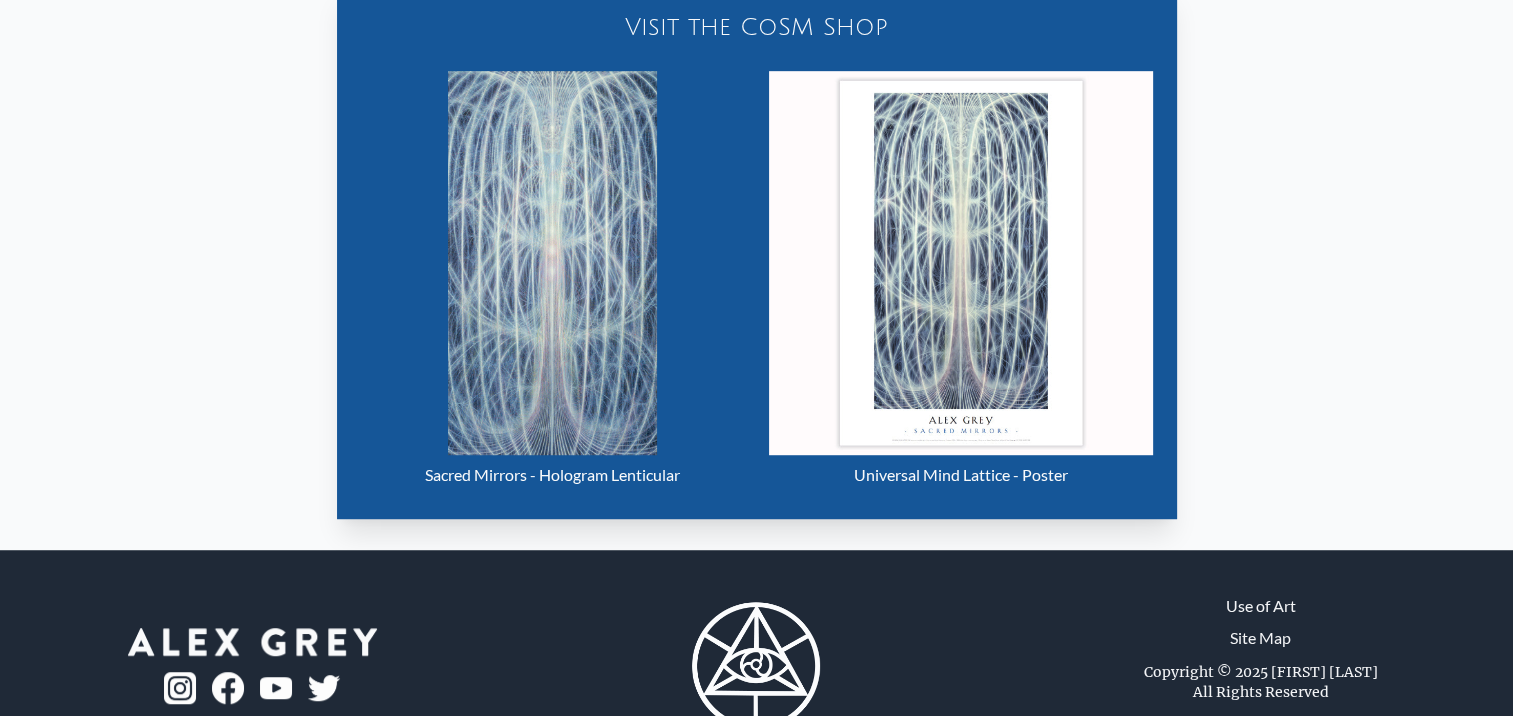 scroll, scrollTop: 1200, scrollLeft: 0, axis: vertical 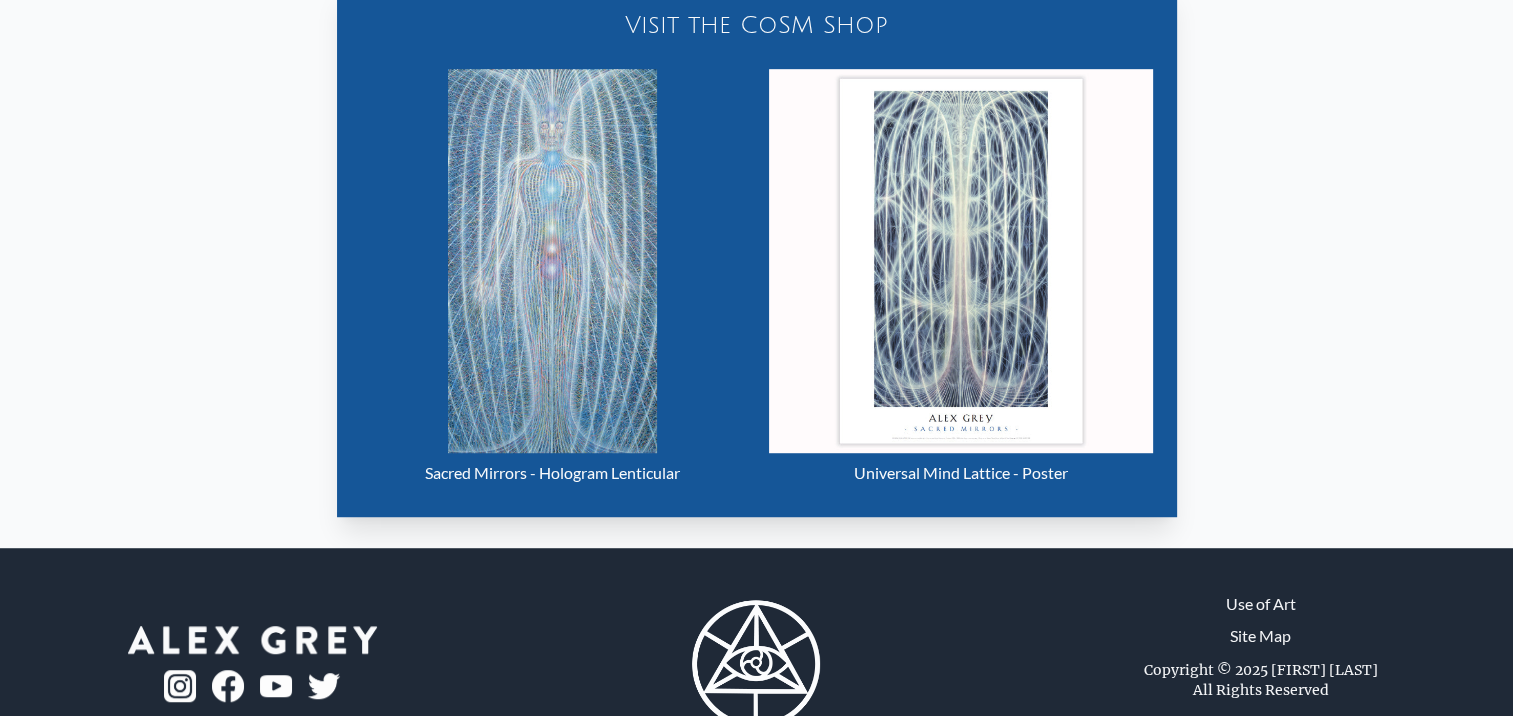 click on "Visit the CoSM Shop
Sacred Mirrors - Hologram Lenticular
Universal Mind Lattice - Poster" at bounding box center (756, 237) 